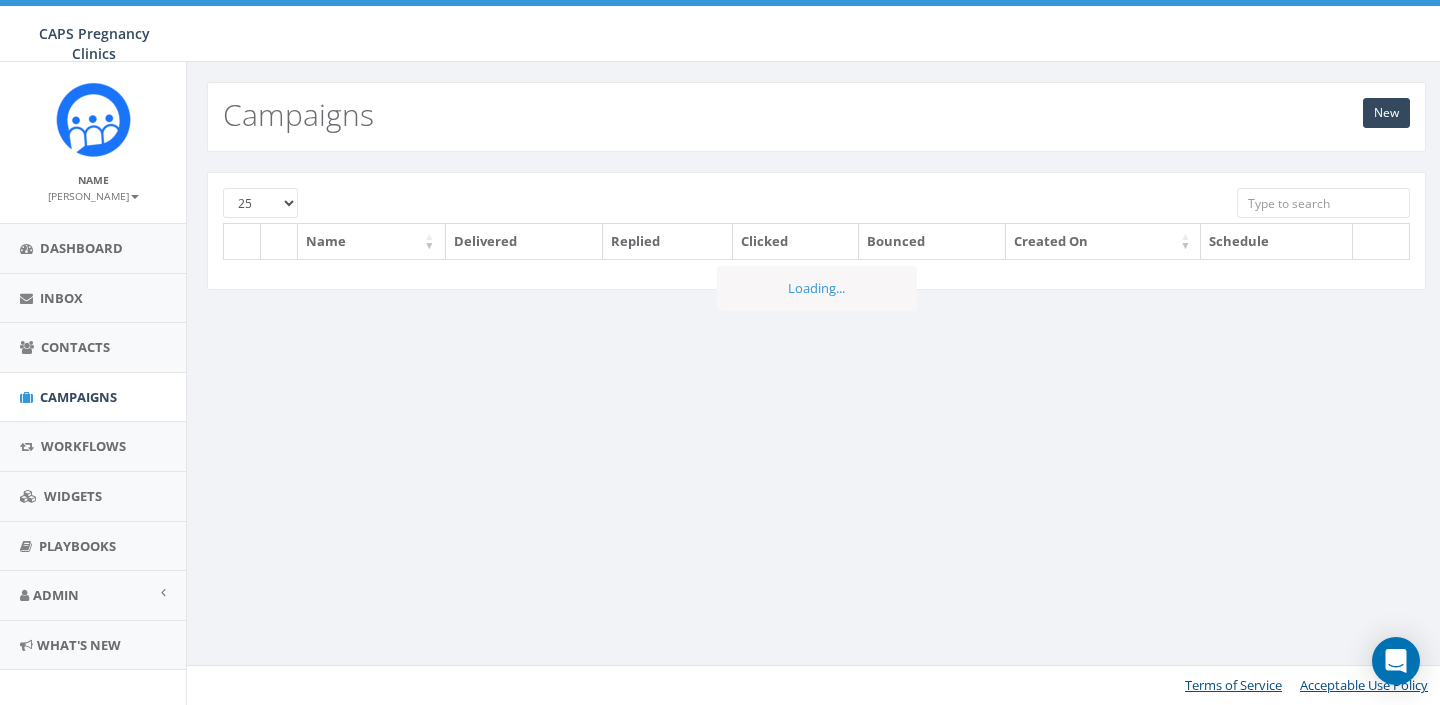 scroll, scrollTop: 0, scrollLeft: 0, axis: both 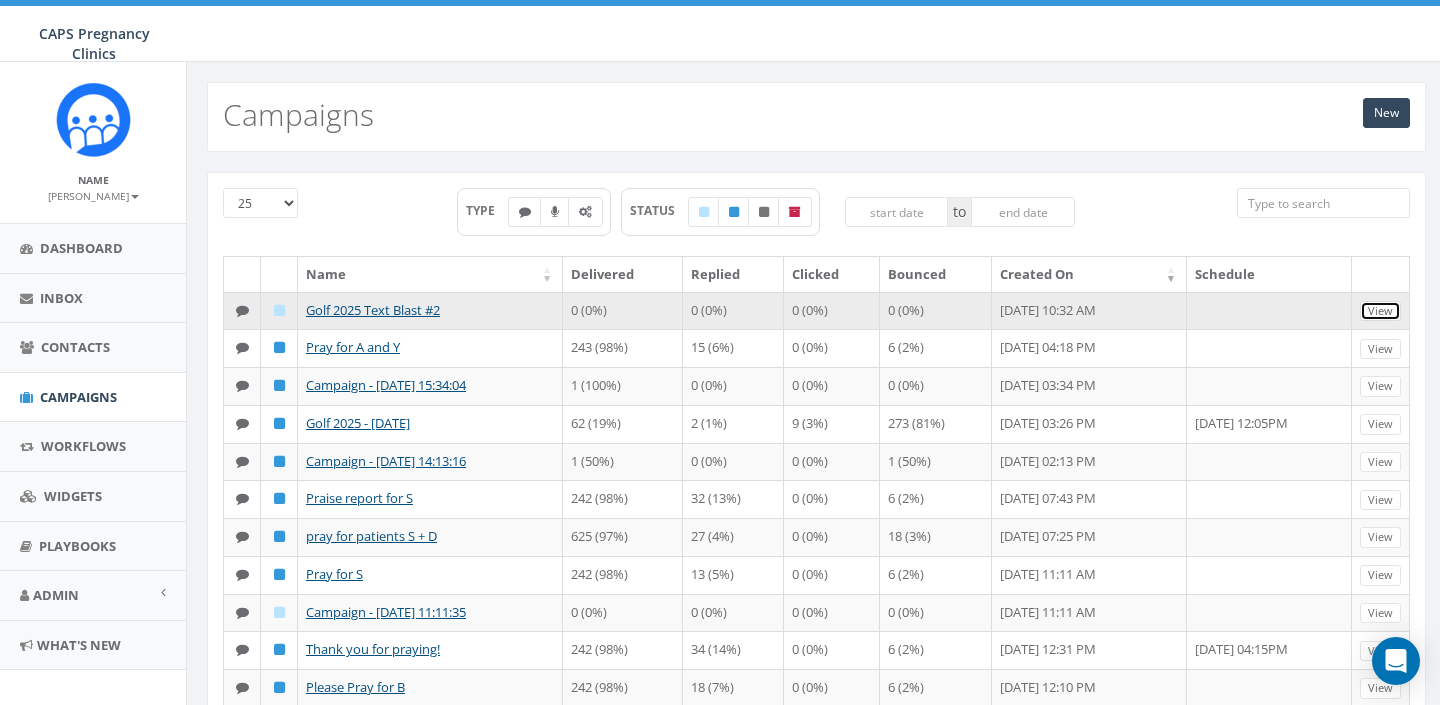 click on "View" at bounding box center (1380, 311) 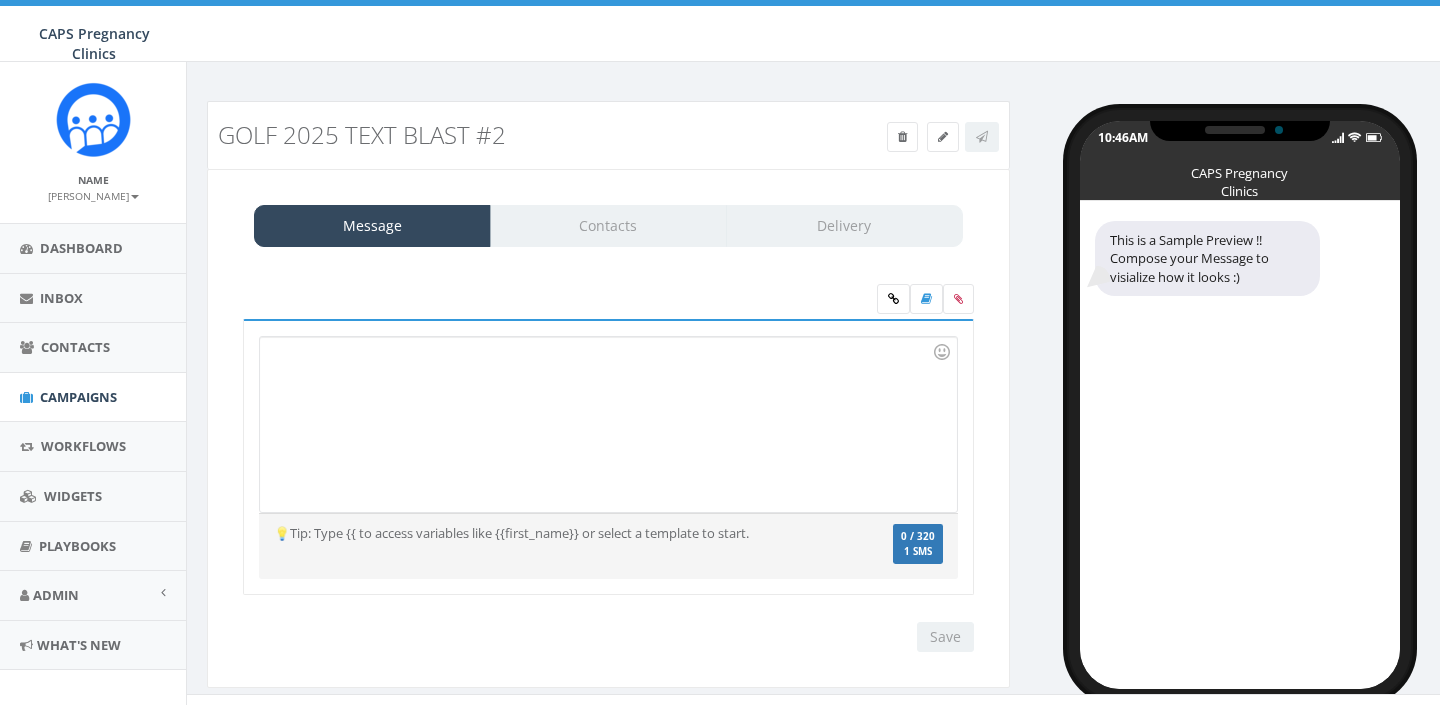 scroll, scrollTop: 0, scrollLeft: 0, axis: both 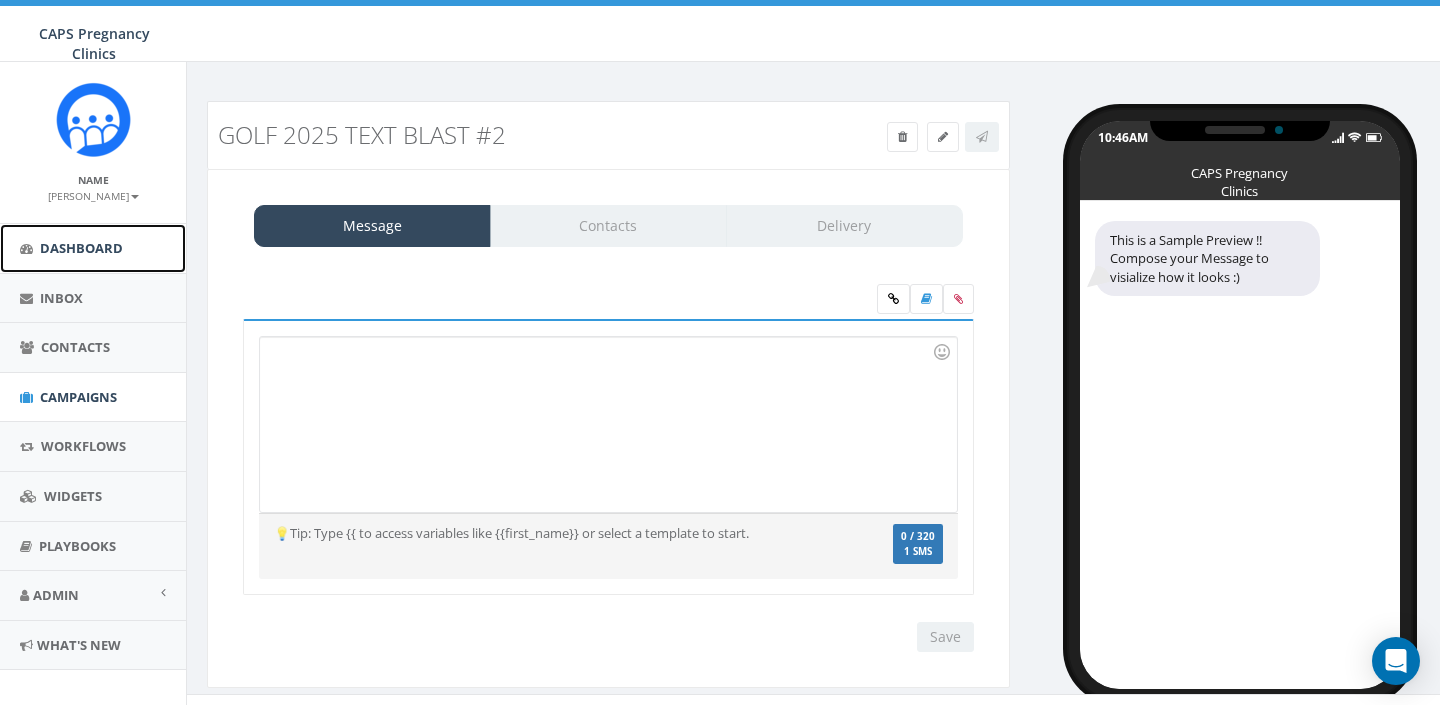 click on "Dashboard" at bounding box center (81, 248) 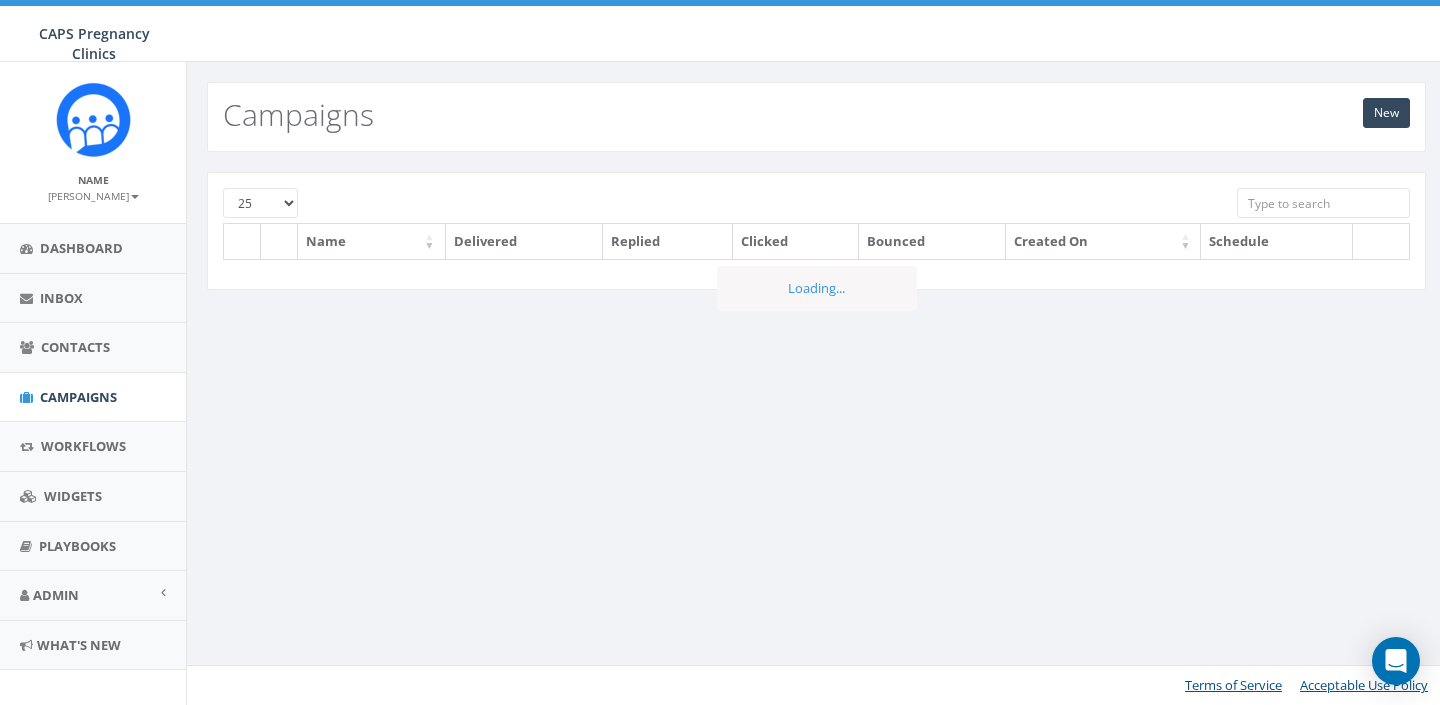 scroll, scrollTop: 0, scrollLeft: 0, axis: both 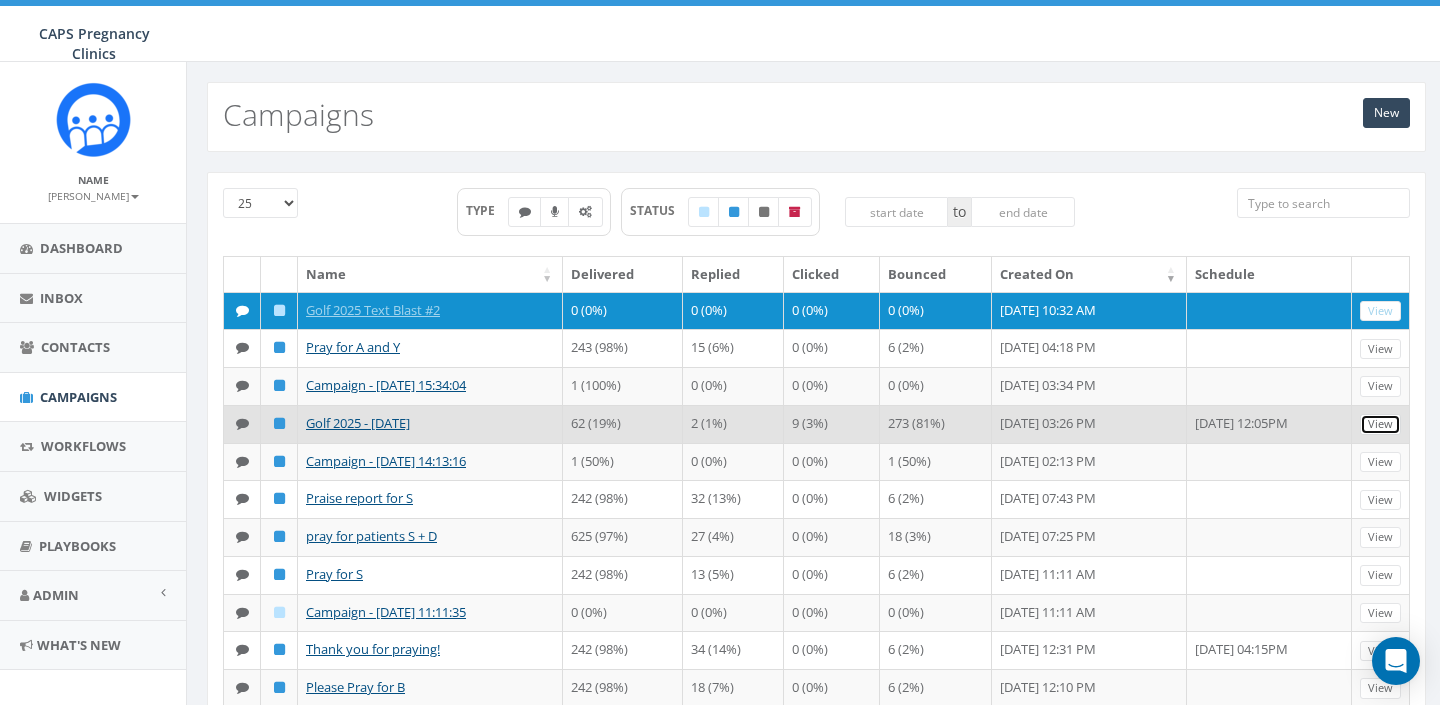 click on "View" at bounding box center (1380, 424) 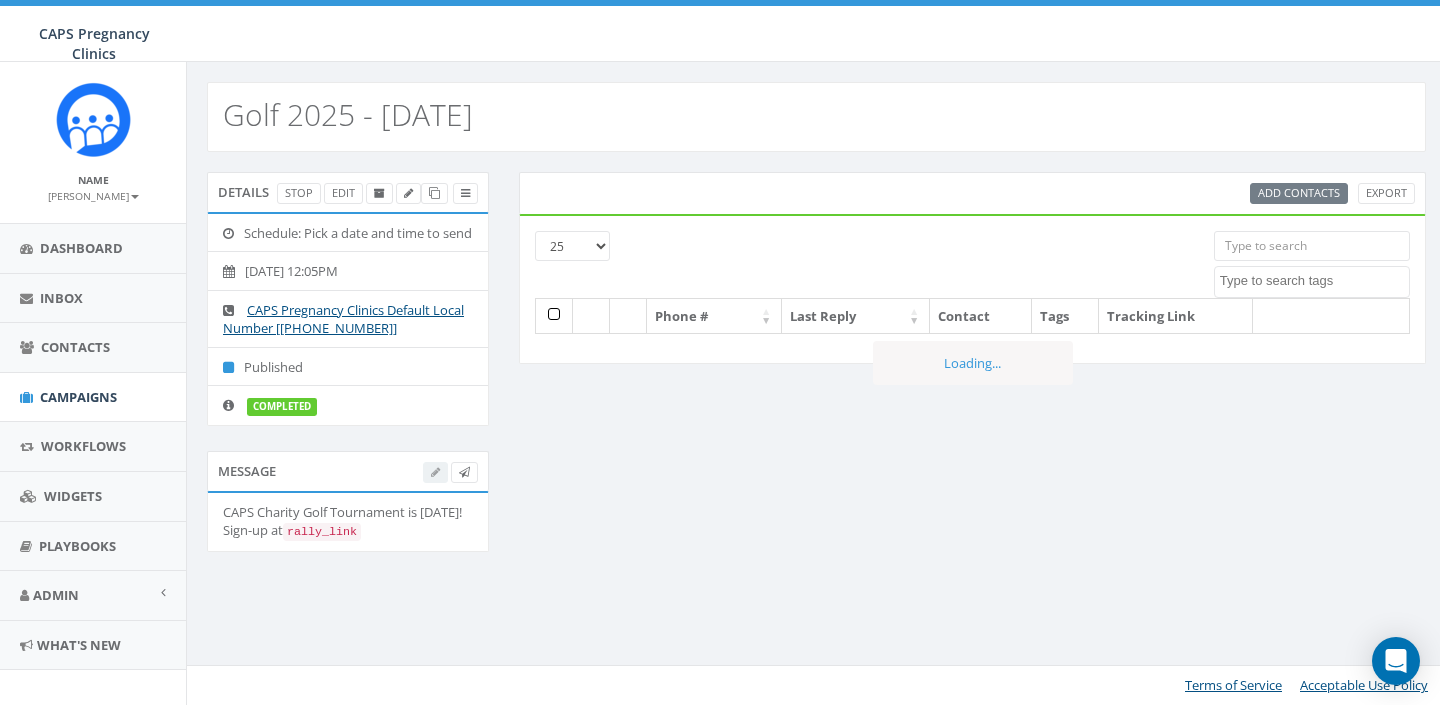 select 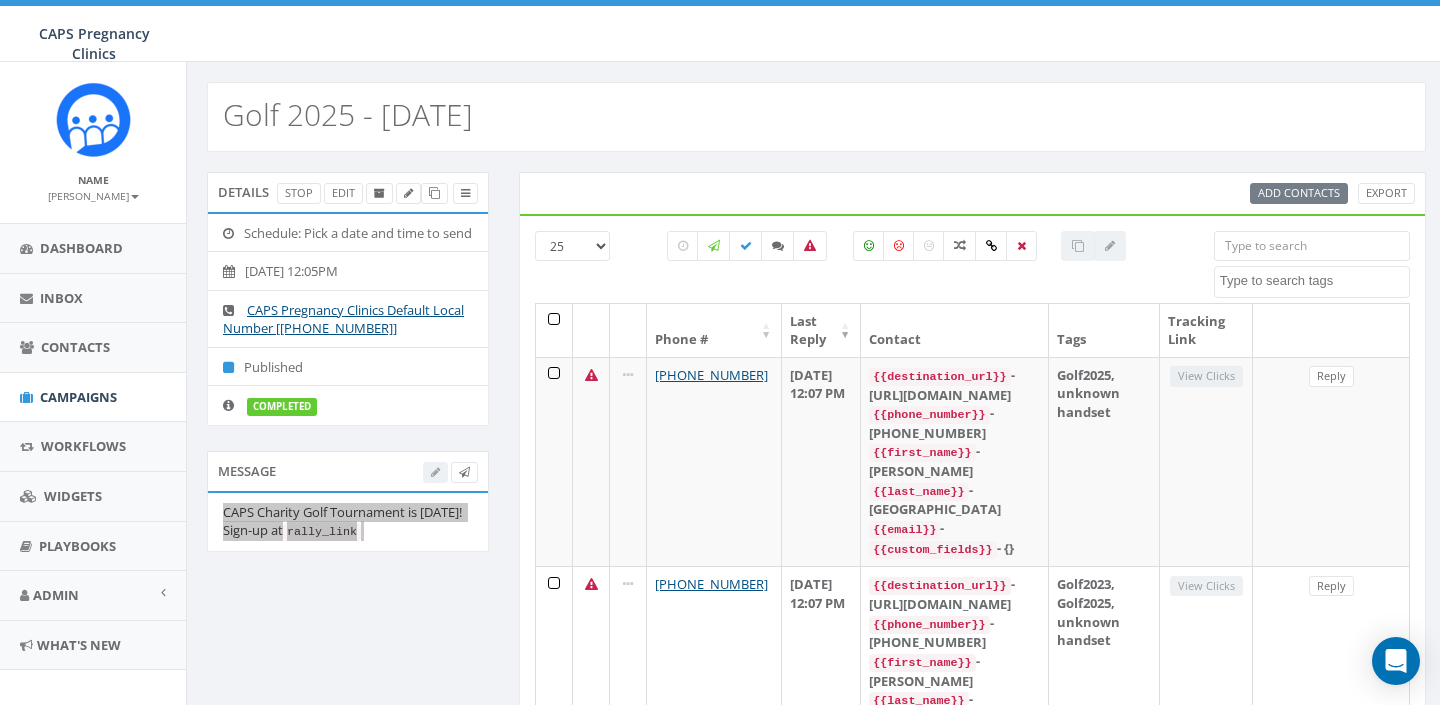 drag, startPoint x: 224, startPoint y: 529, endPoint x: 326, endPoint y: 574, distance: 111.48543 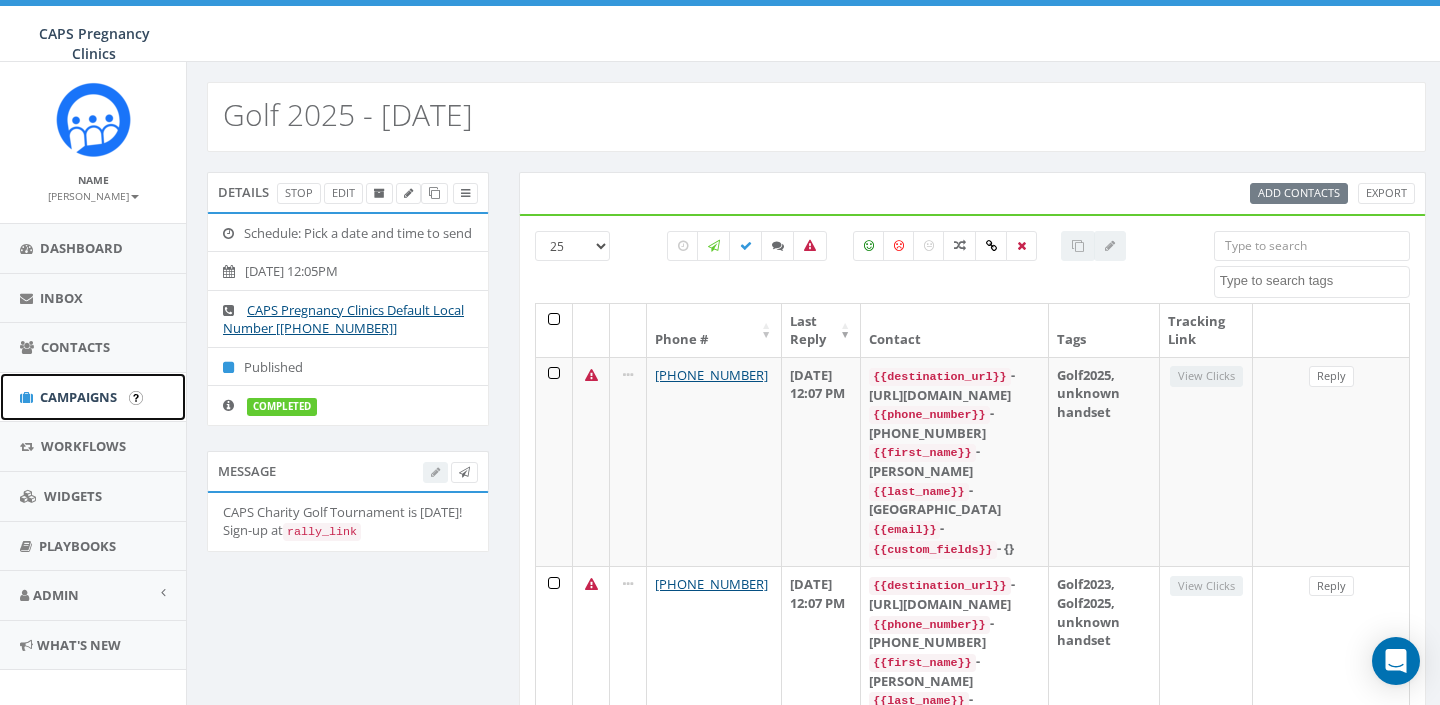 click on "Campaigns" at bounding box center (78, 397) 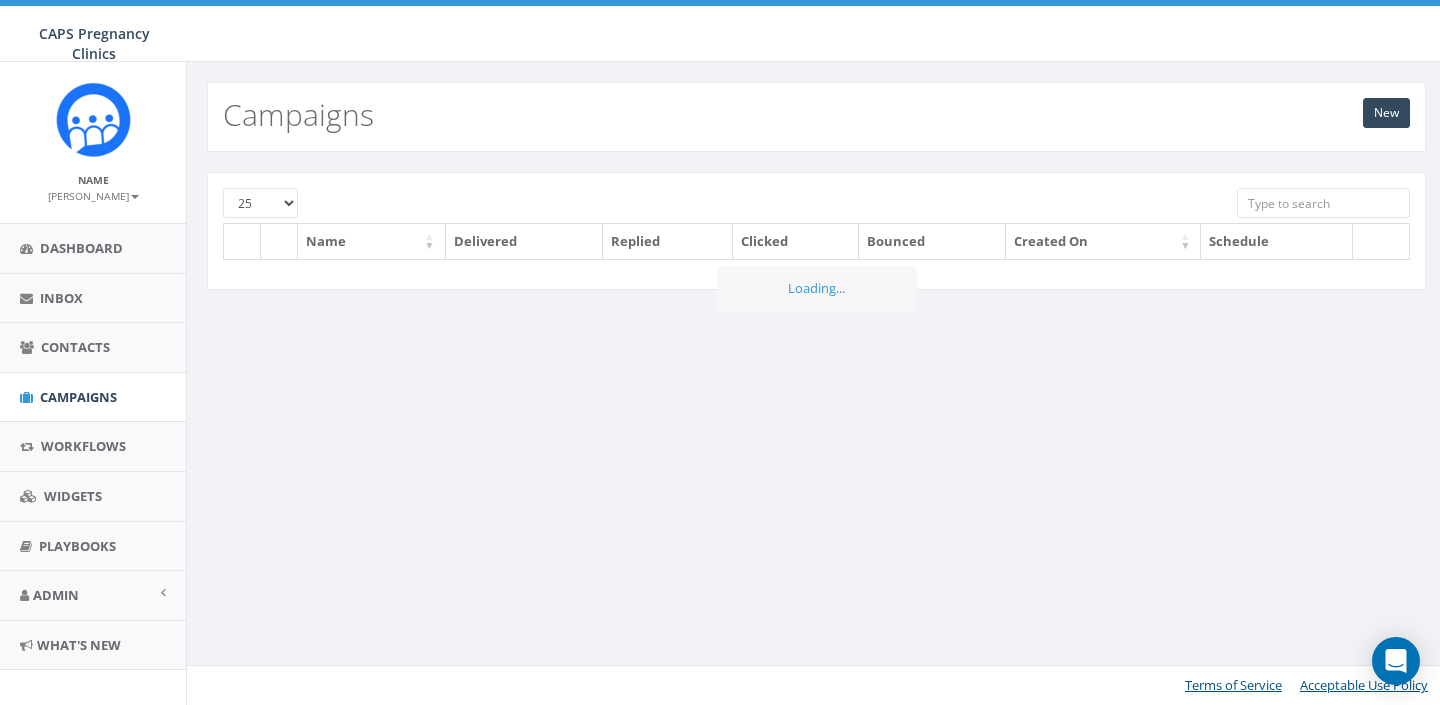 scroll, scrollTop: 0, scrollLeft: 0, axis: both 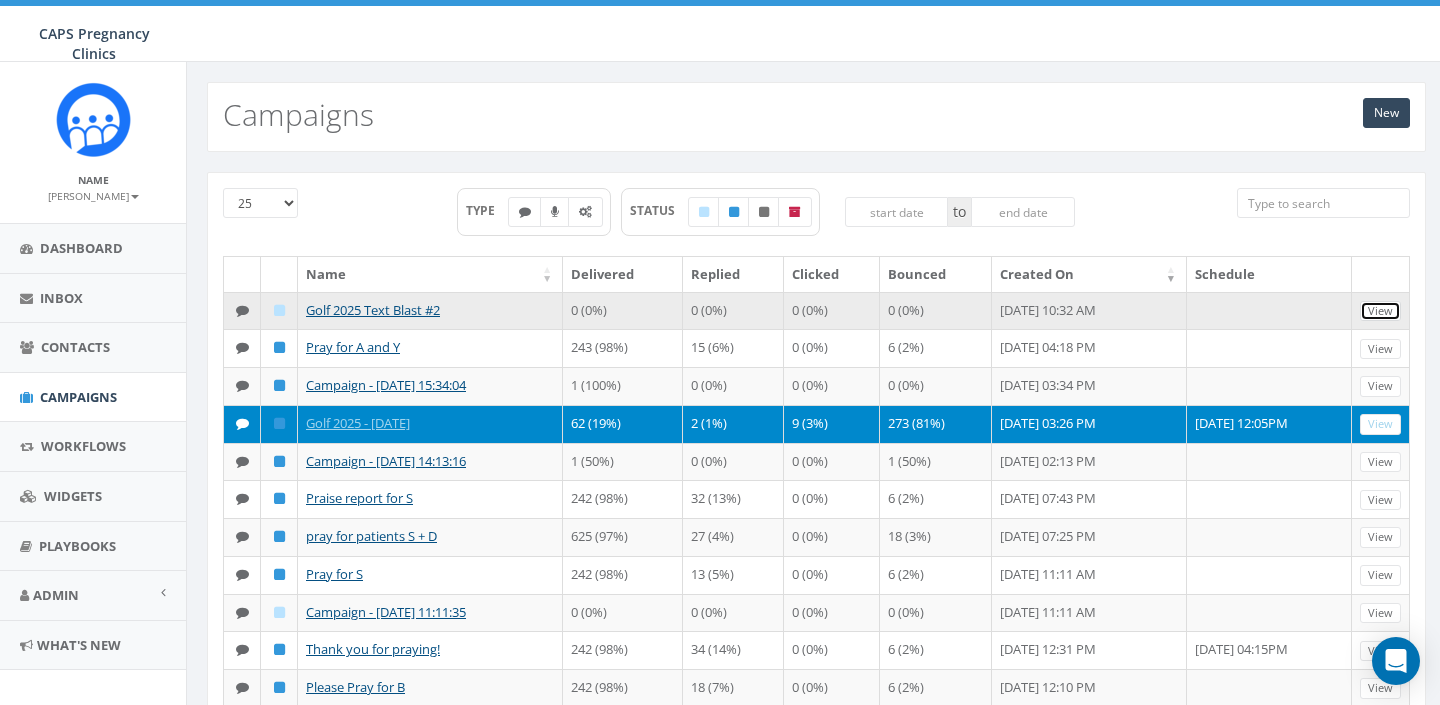 click on "View" at bounding box center [1380, 311] 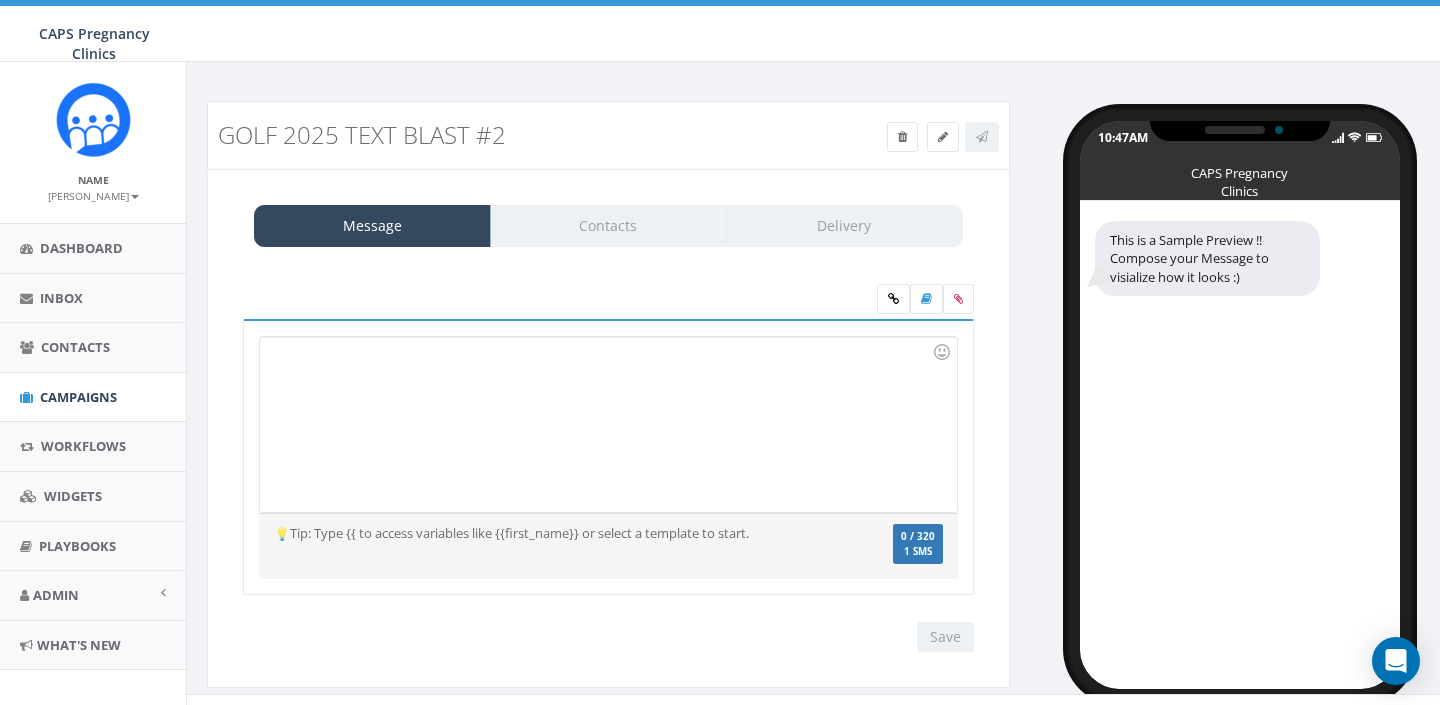 scroll, scrollTop: 0, scrollLeft: 0, axis: both 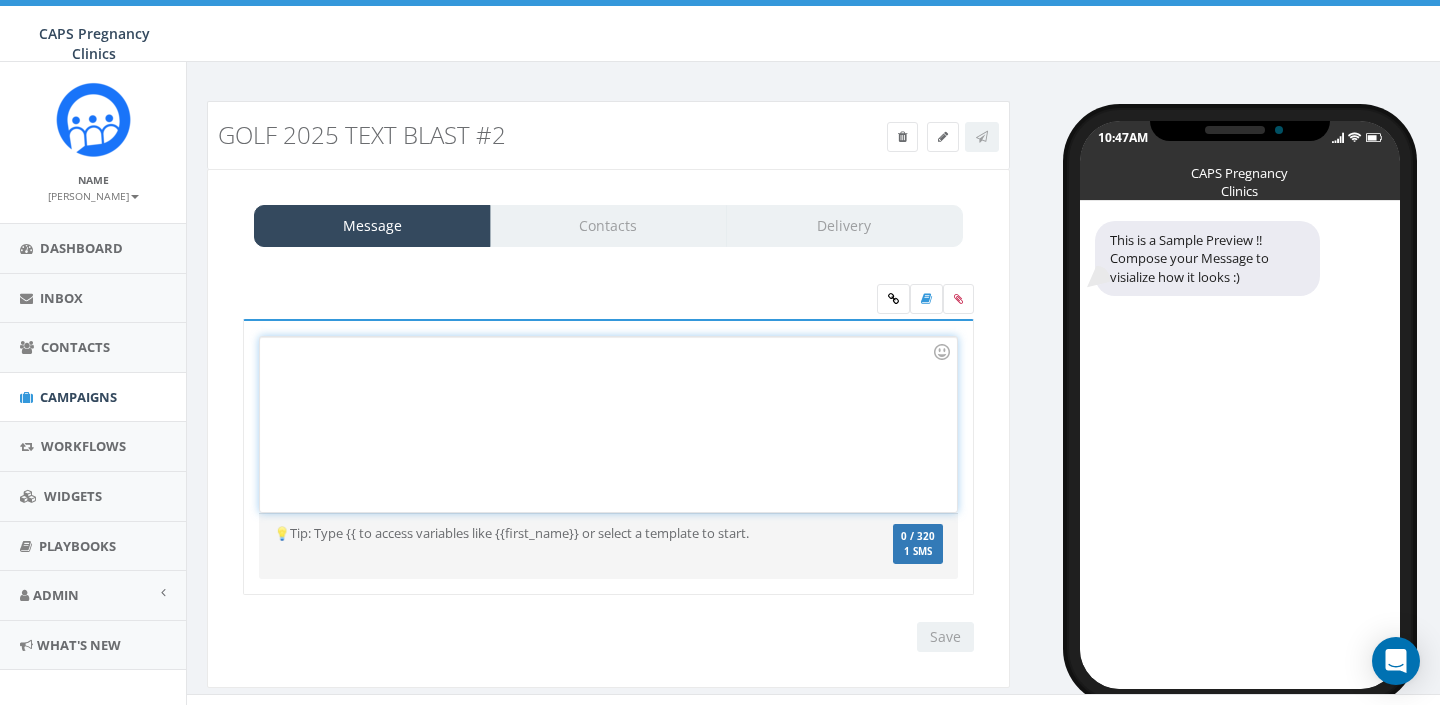 click at bounding box center (608, 424) 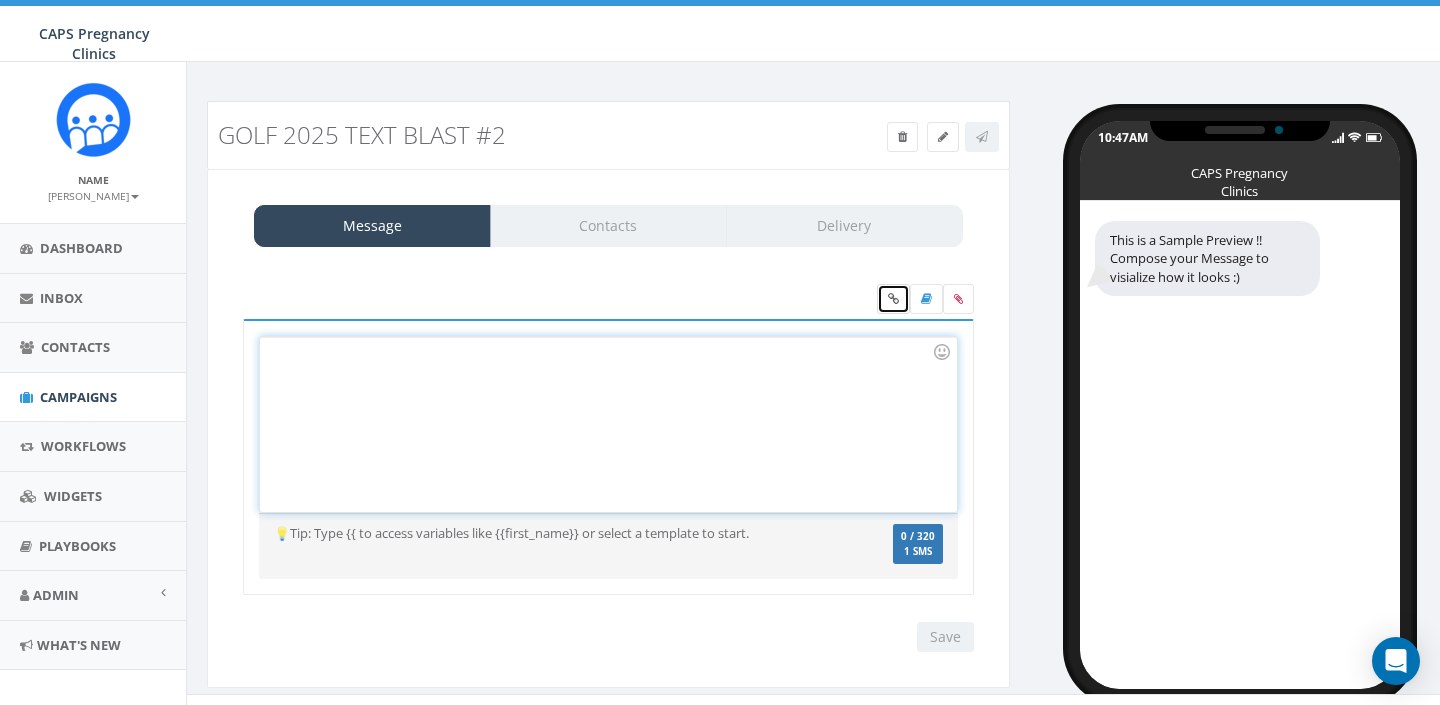 click at bounding box center (893, 299) 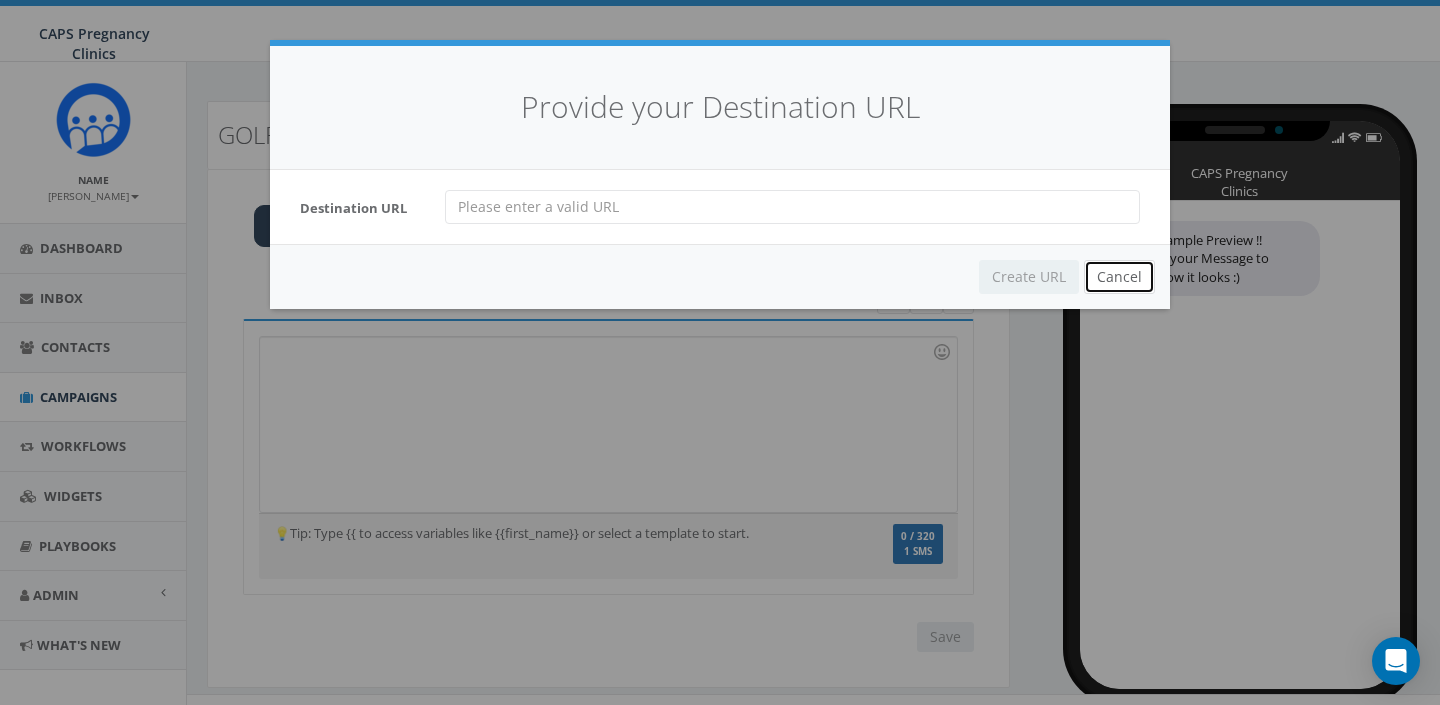 click on "Cancel" at bounding box center [1119, 277] 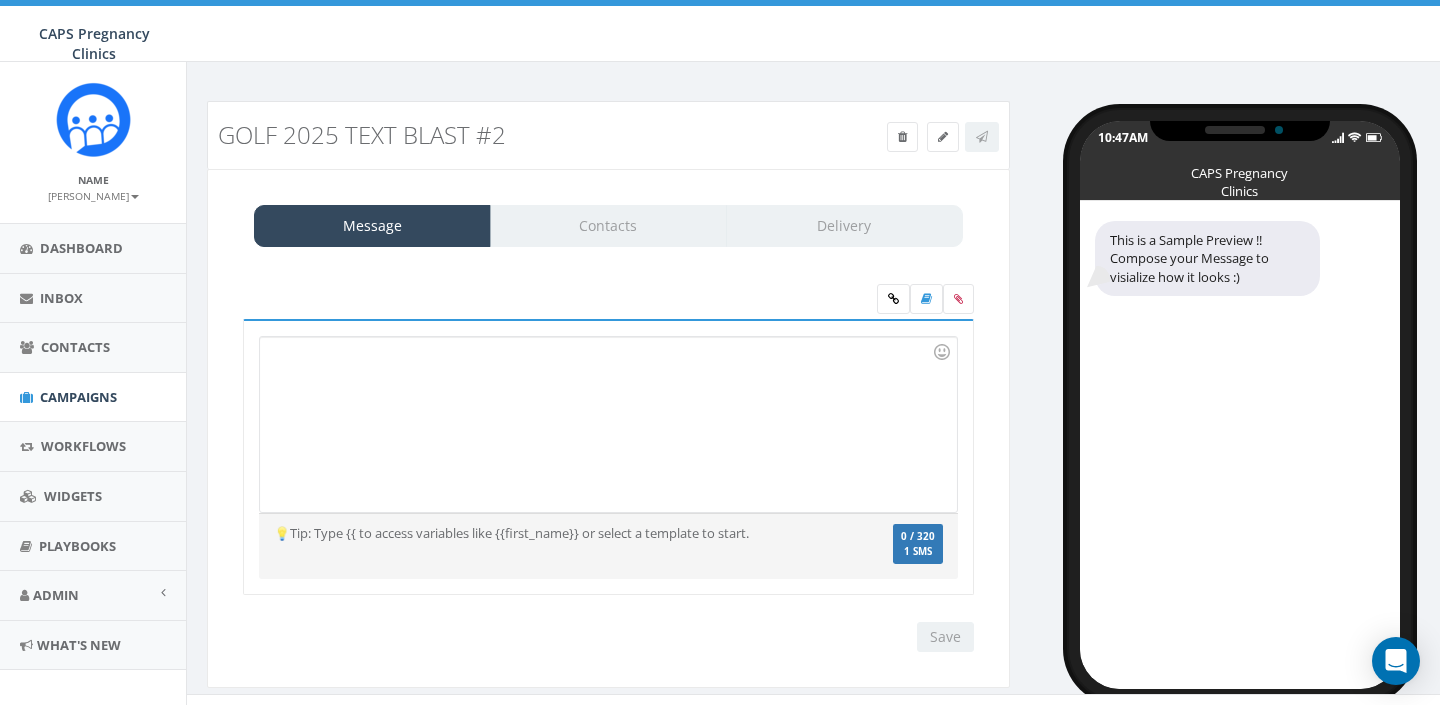 click on "Golf 2025 Text Blast #2 Test Message Status:  Message Contacts Delivery Recent Smileys & People Animals & Nature Food & Drink Activity Travel & Places Objects Symbols Flags Diversity Diversity Diversity Diversity Diversity 💡Tip: Type {{ to access variables like {{first_name}} or select a template to start. We recommend adding an image to MMS messages. An invisible pixel may be attached to ensure delivery if one is not included. 0 / 320 1 SMS You cannot attach more than one file !! Please remove the old file and continue to add This message will be sent as MMS. Save   Next   Add Contacts [PHONE_NUMBER] Phone # Data No matching records found Loading... Showing 0 to 0 of 0 entries  First Previous Next Last Next Delivery Type Schedule: Pick a date and time to send Recurring: Send a message over and over Immediate: Send all messages now Peer-to-Peer: Send each message manually S M T W T F S [DATE] 10:47AM PDT Save   Reply Notifications All users in this account Selected users [EMAIL_ADDRESS][DOMAIN_NAME]" at bounding box center (816, 397) 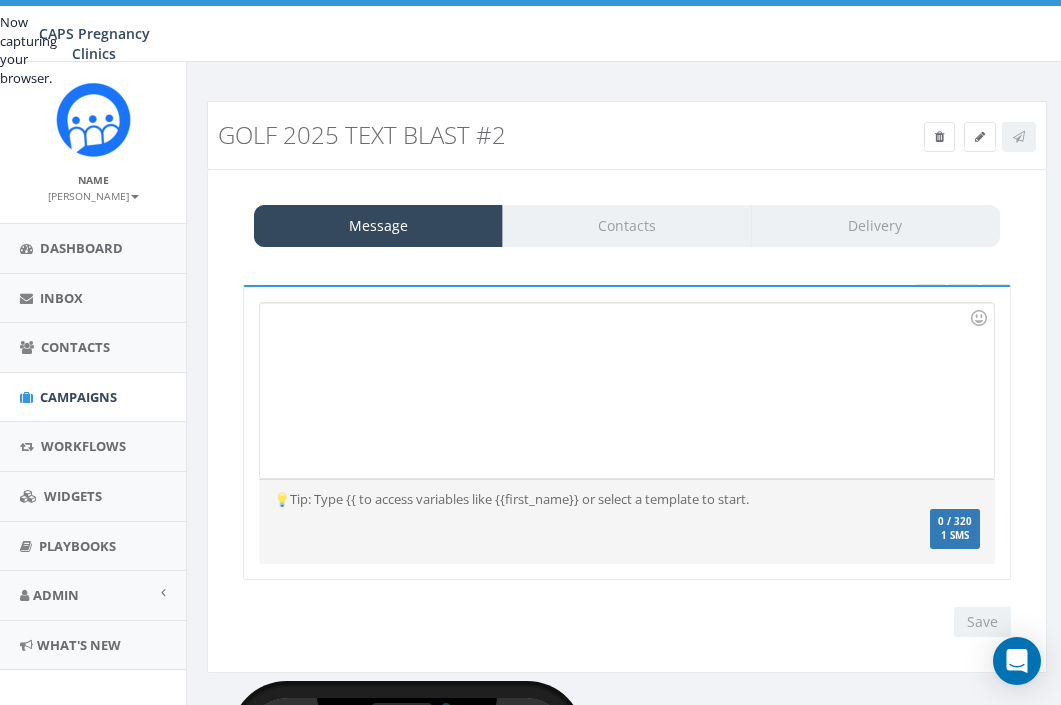 click on "Now capturing your browser." at bounding box center (0, 50) 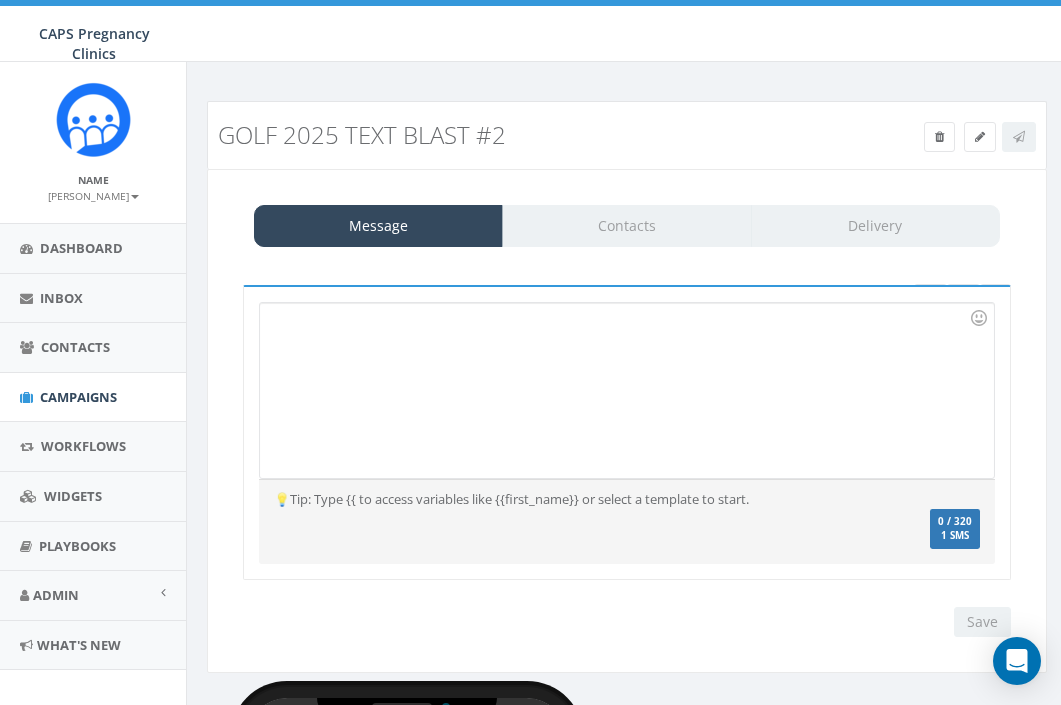click at bounding box center (587, 390) 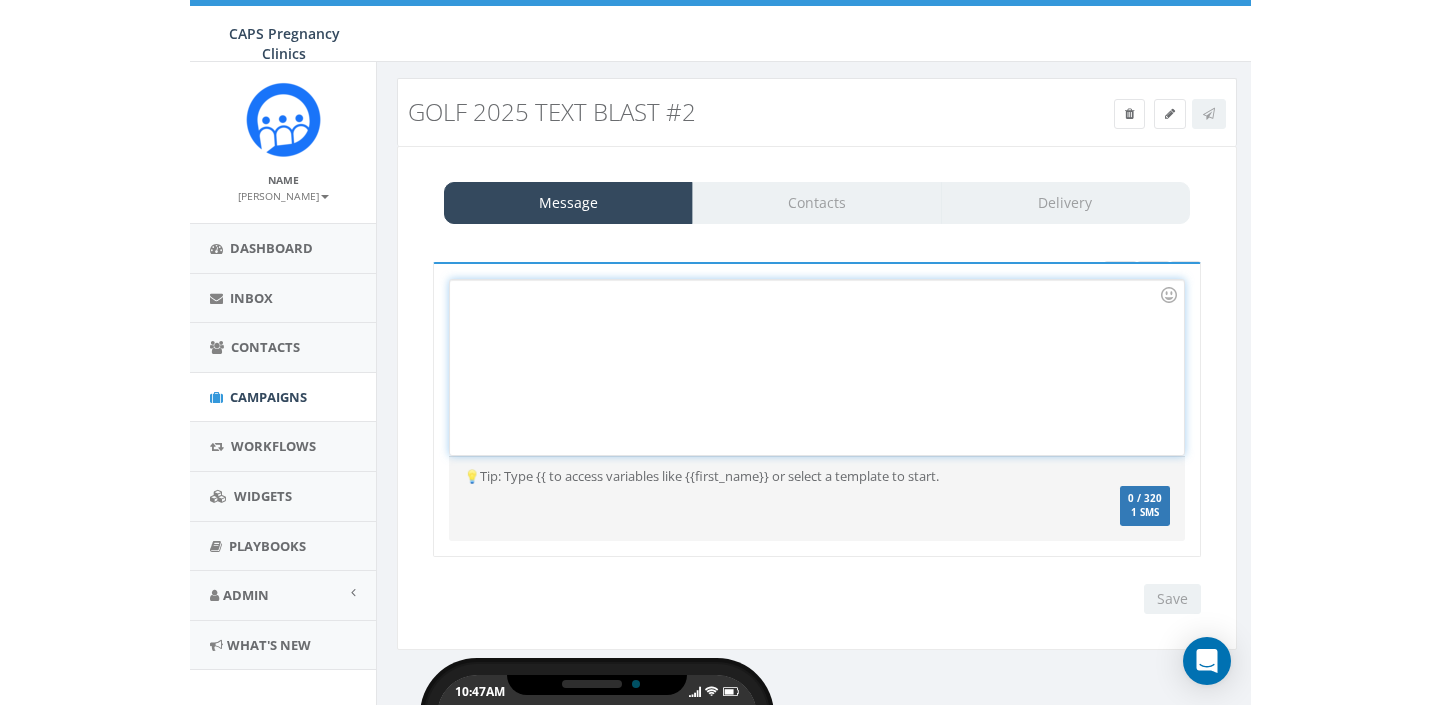 scroll, scrollTop: 0, scrollLeft: 0, axis: both 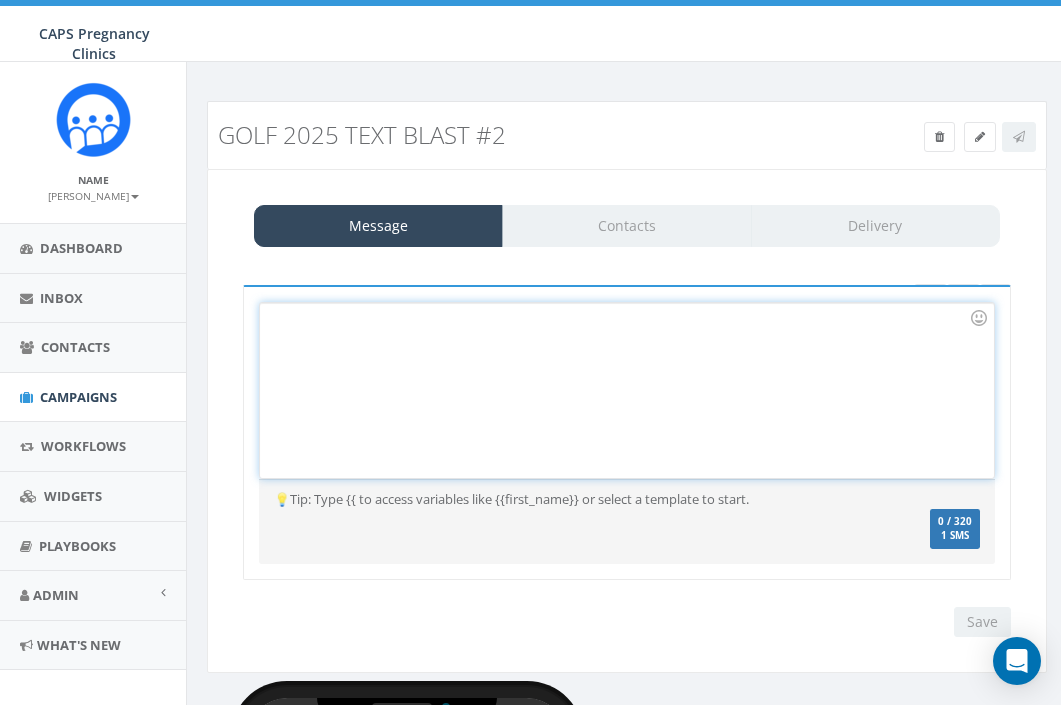 type 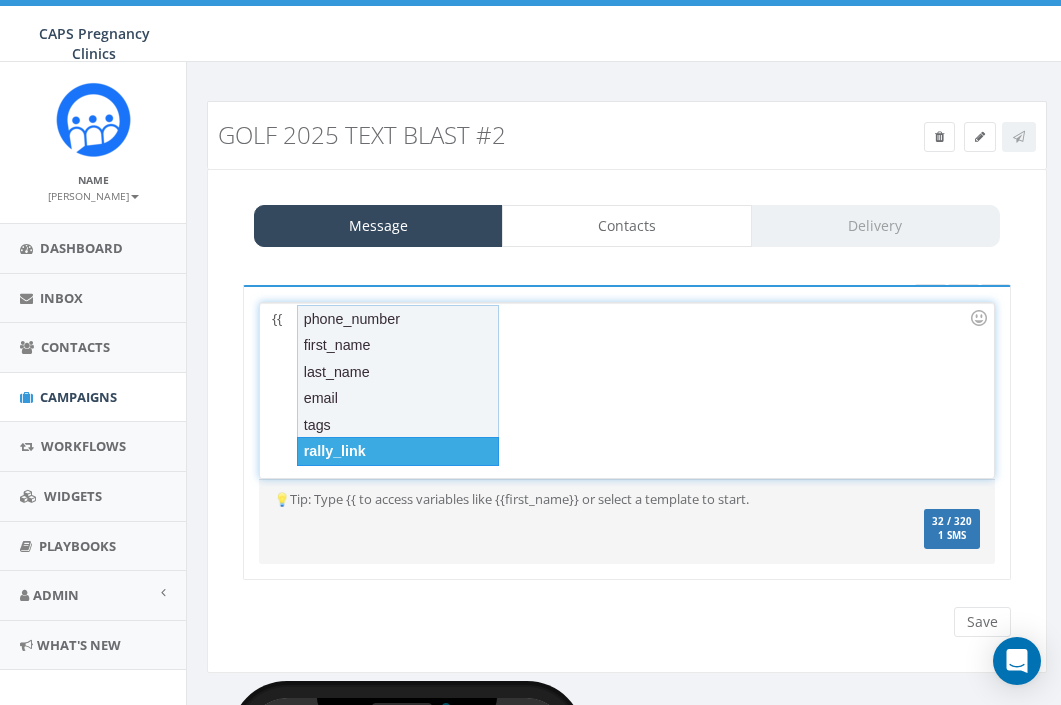 click on "rally_link" at bounding box center (398, 451) 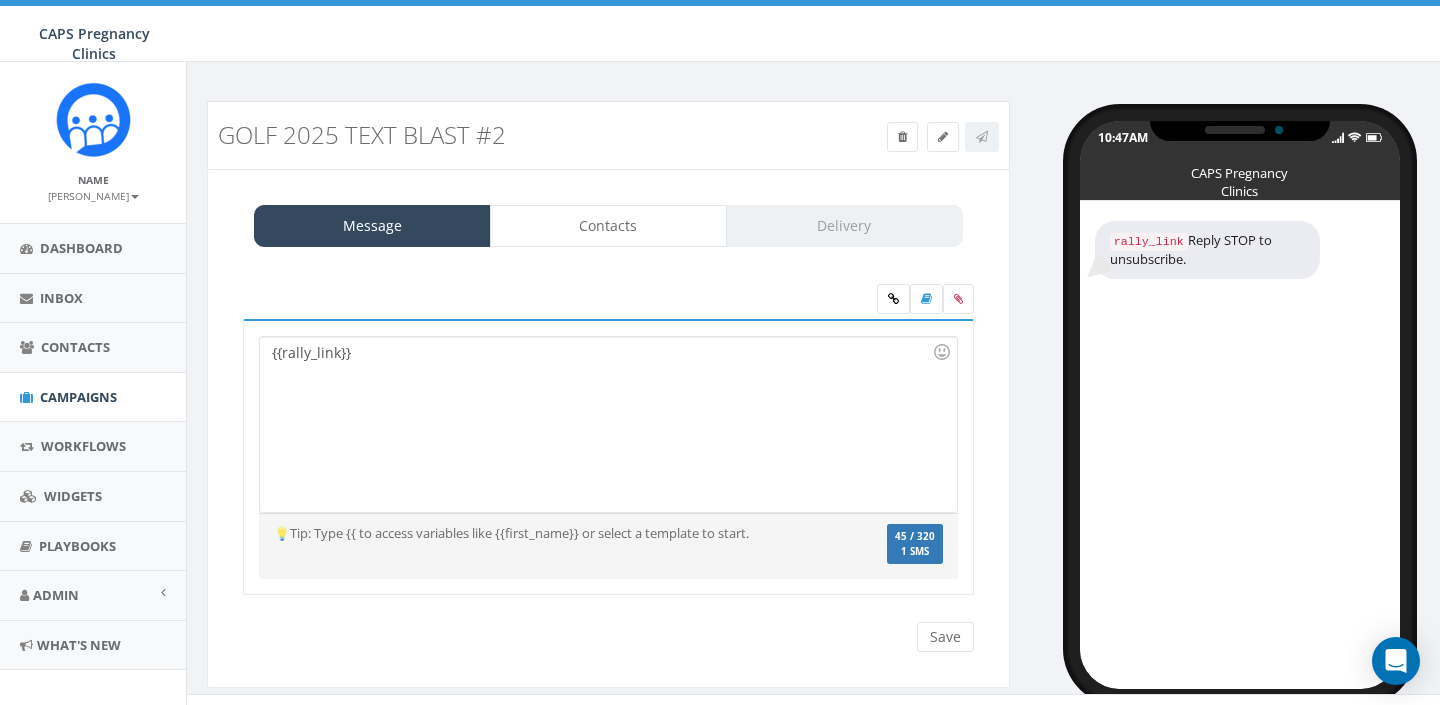 click on "{{rally_link}}" at bounding box center [608, 424] 